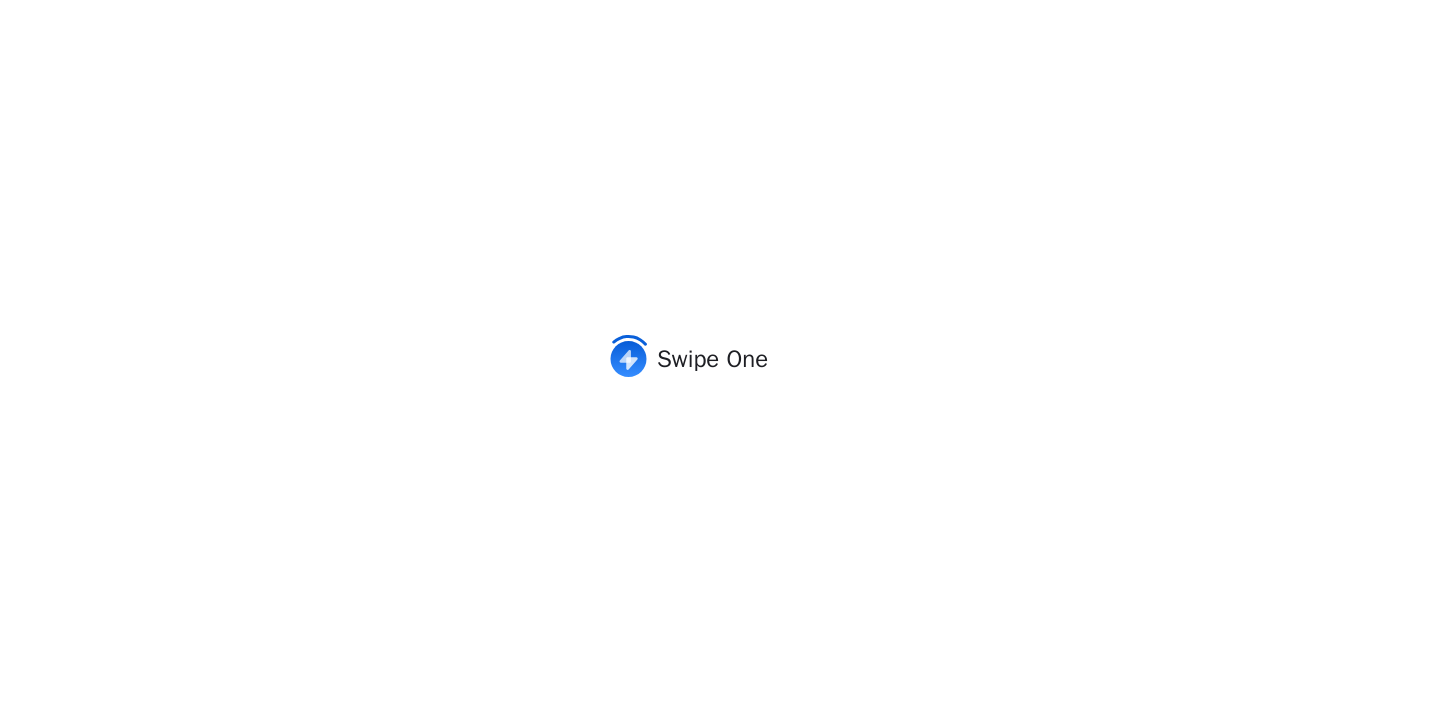 scroll, scrollTop: 0, scrollLeft: 0, axis: both 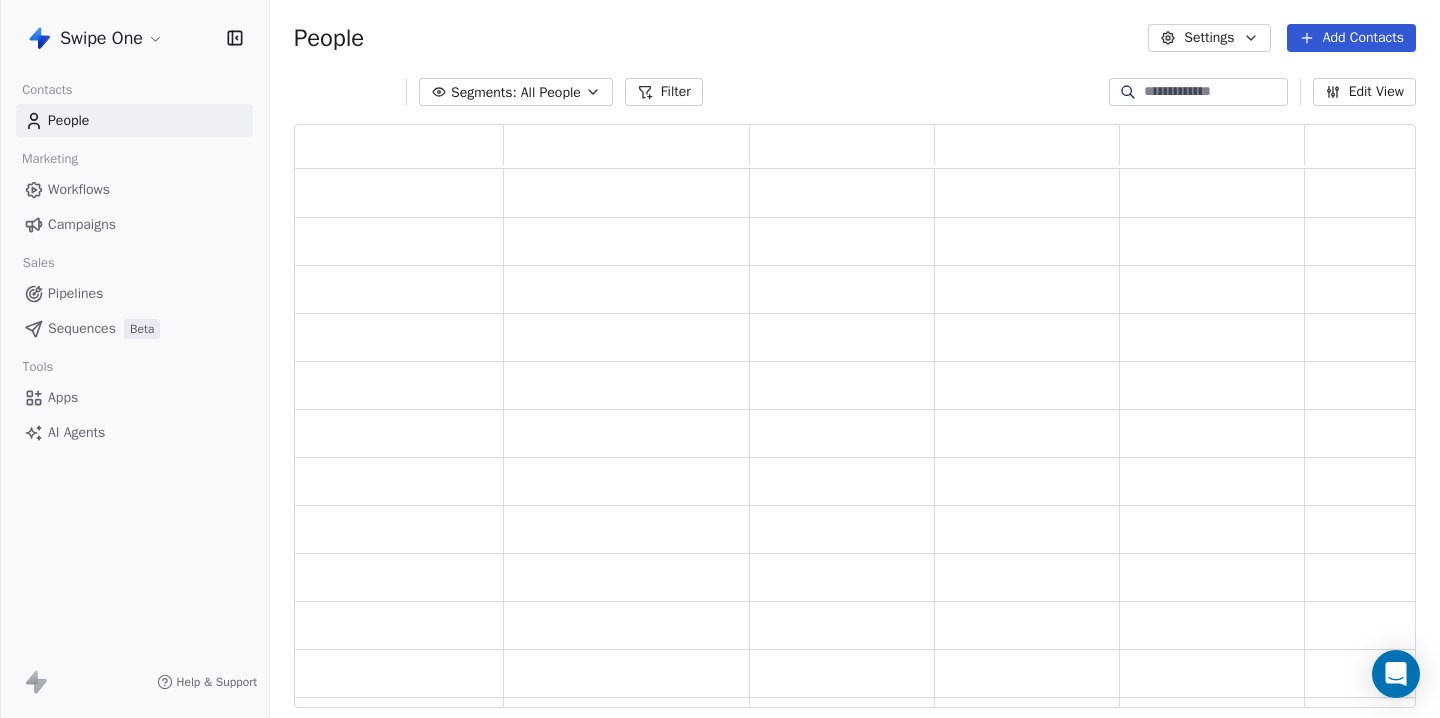 click at bounding box center [1214, 92] 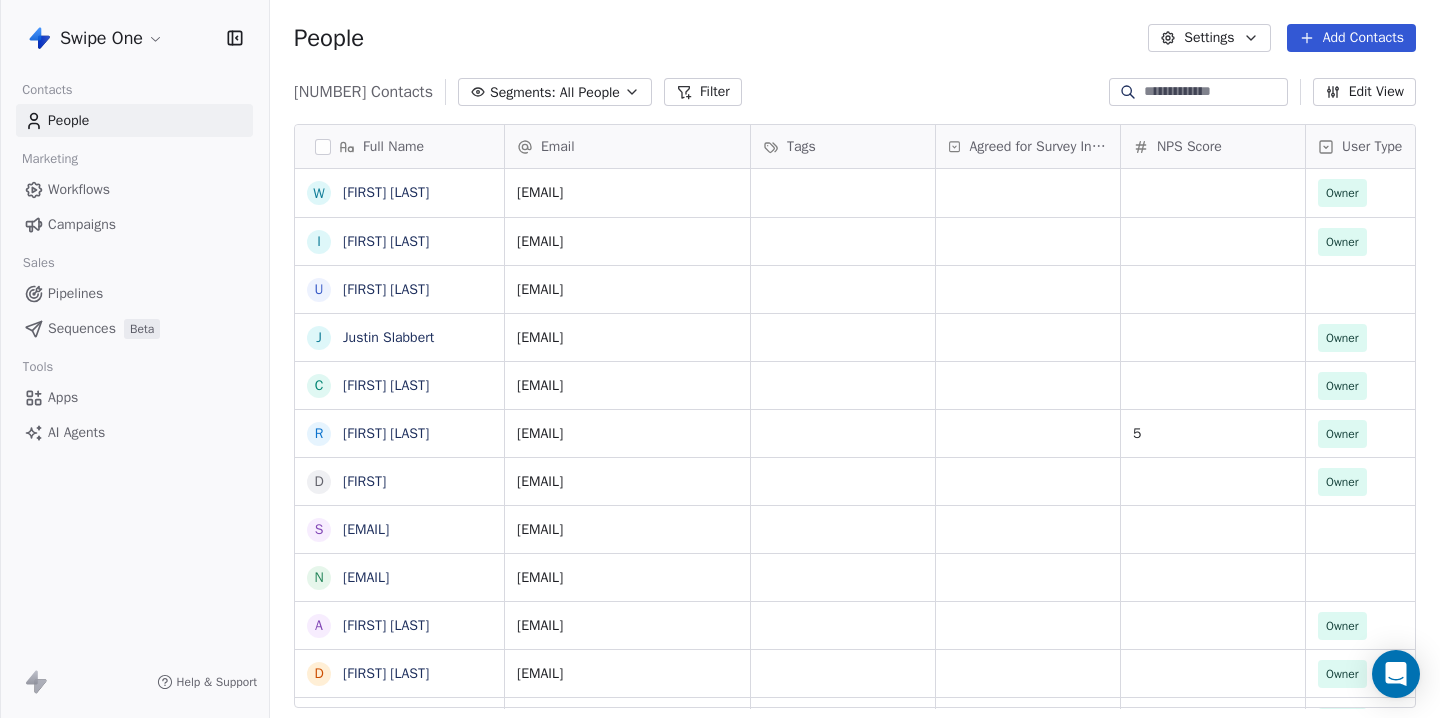 scroll, scrollTop: 1, scrollLeft: 1, axis: both 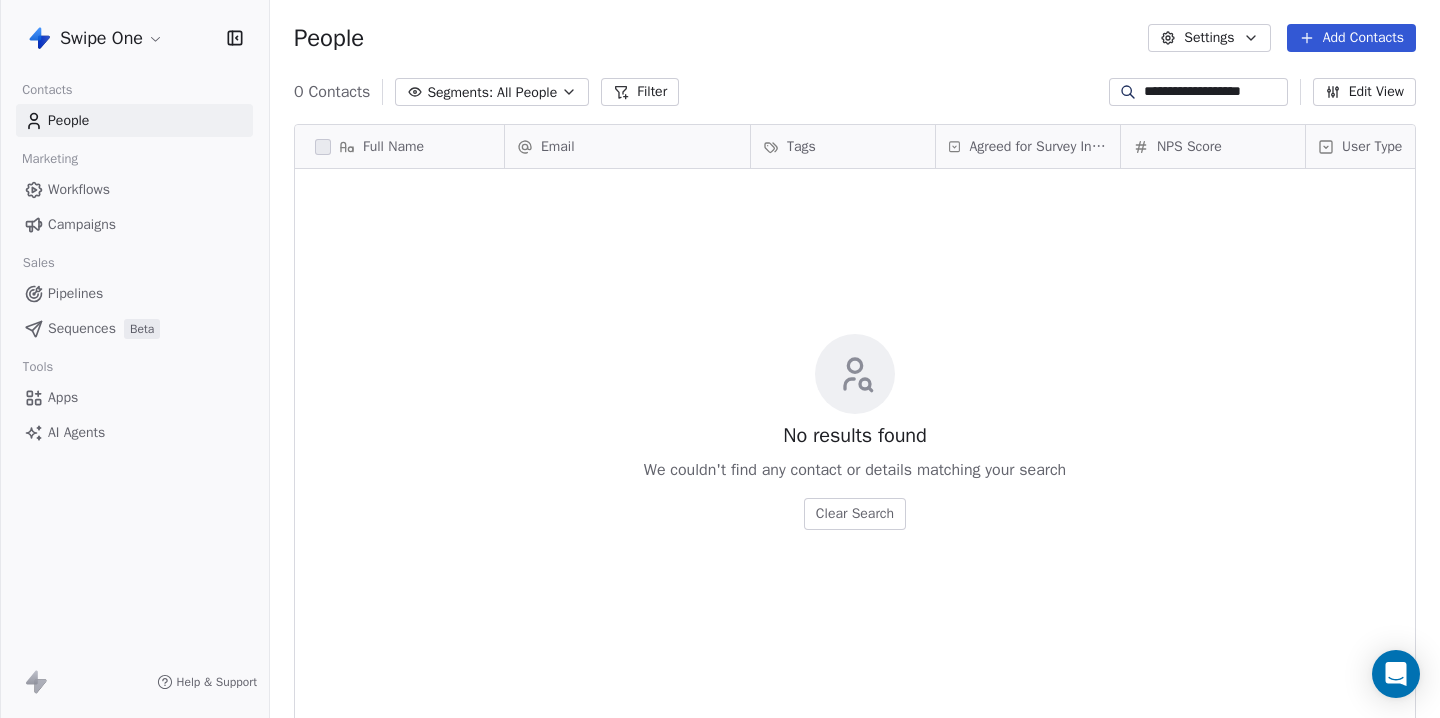 drag, startPoint x: 1193, startPoint y: 96, endPoint x: 1269, endPoint y: 100, distance: 76.105194 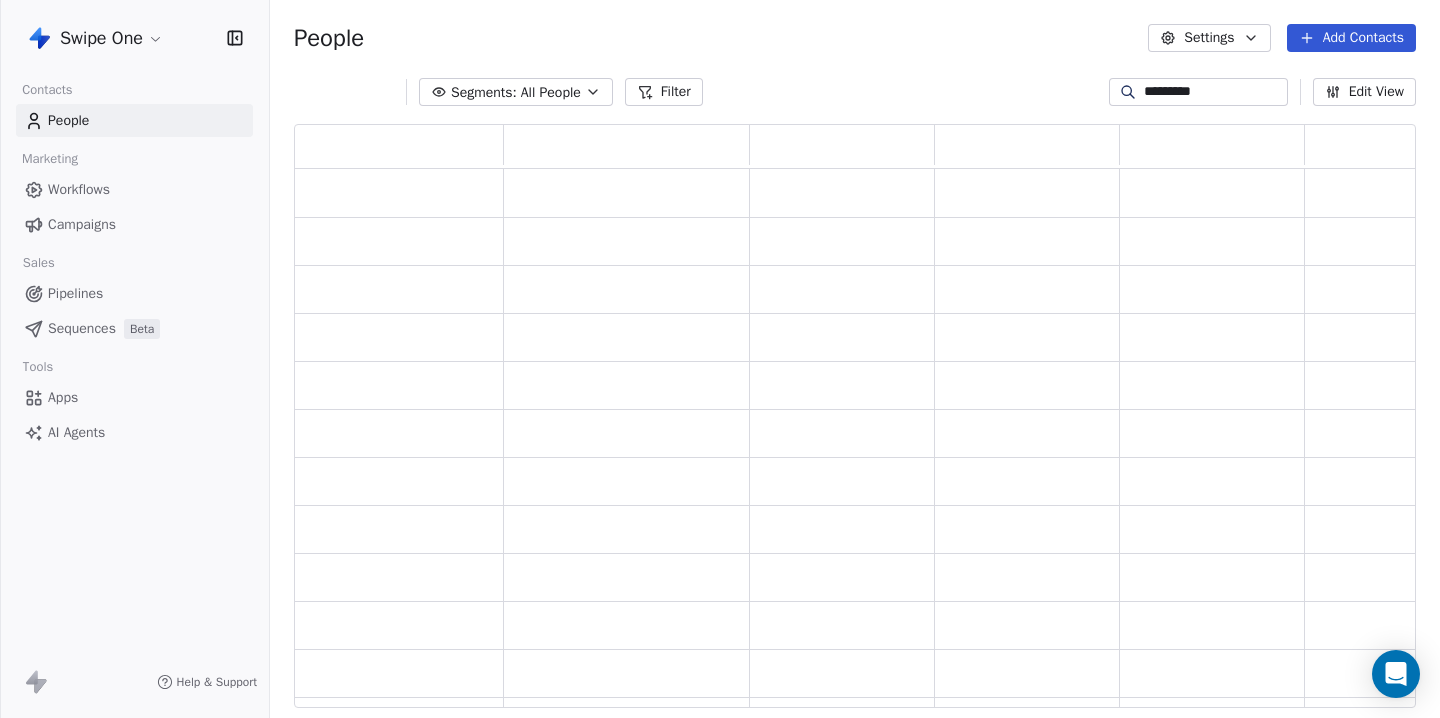 scroll, scrollTop: 1, scrollLeft: 1, axis: both 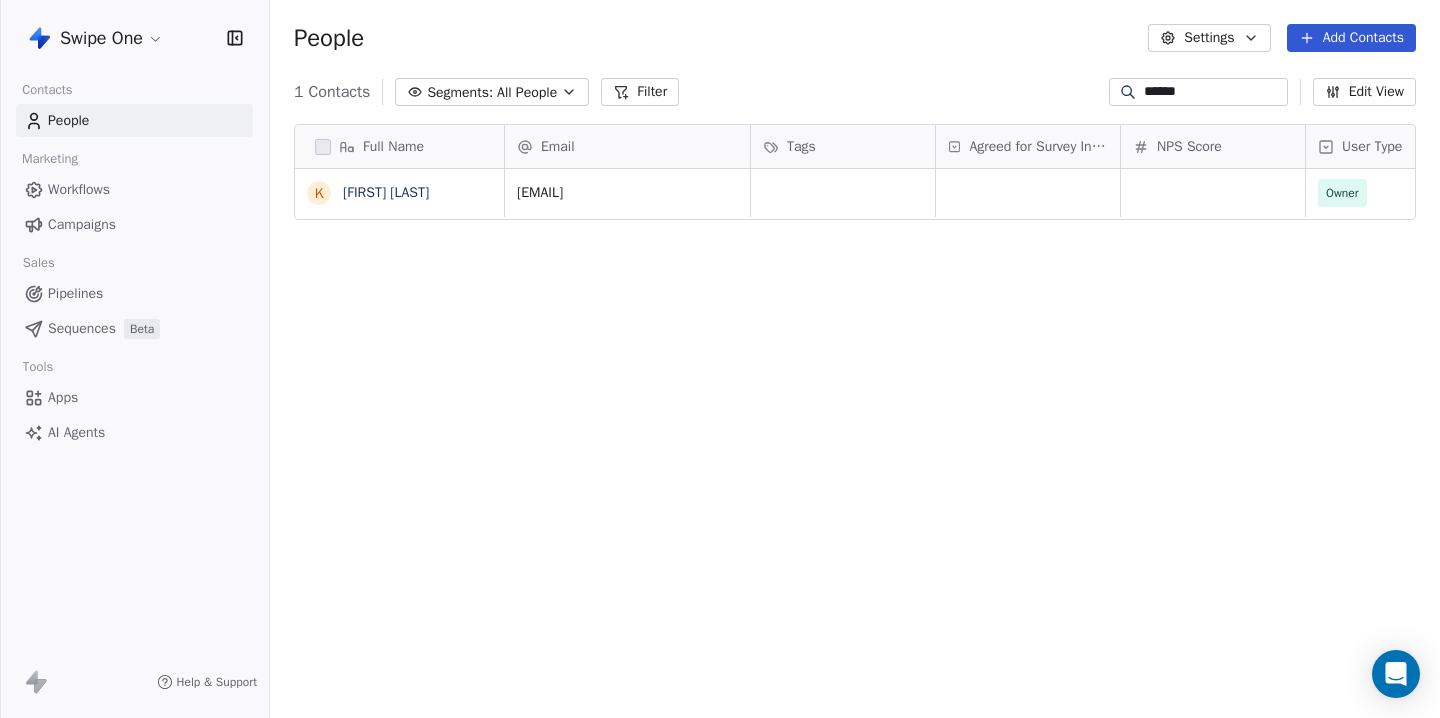type on "******" 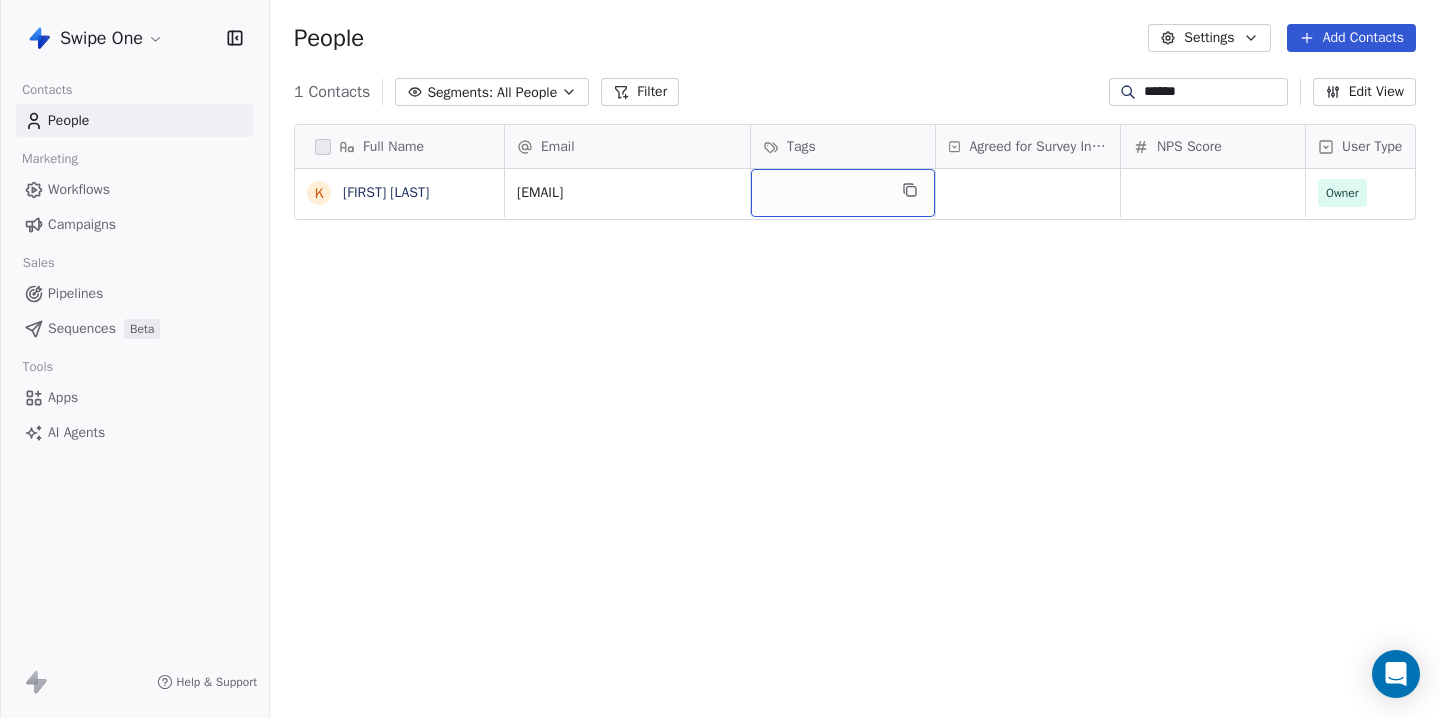 click at bounding box center [843, 193] 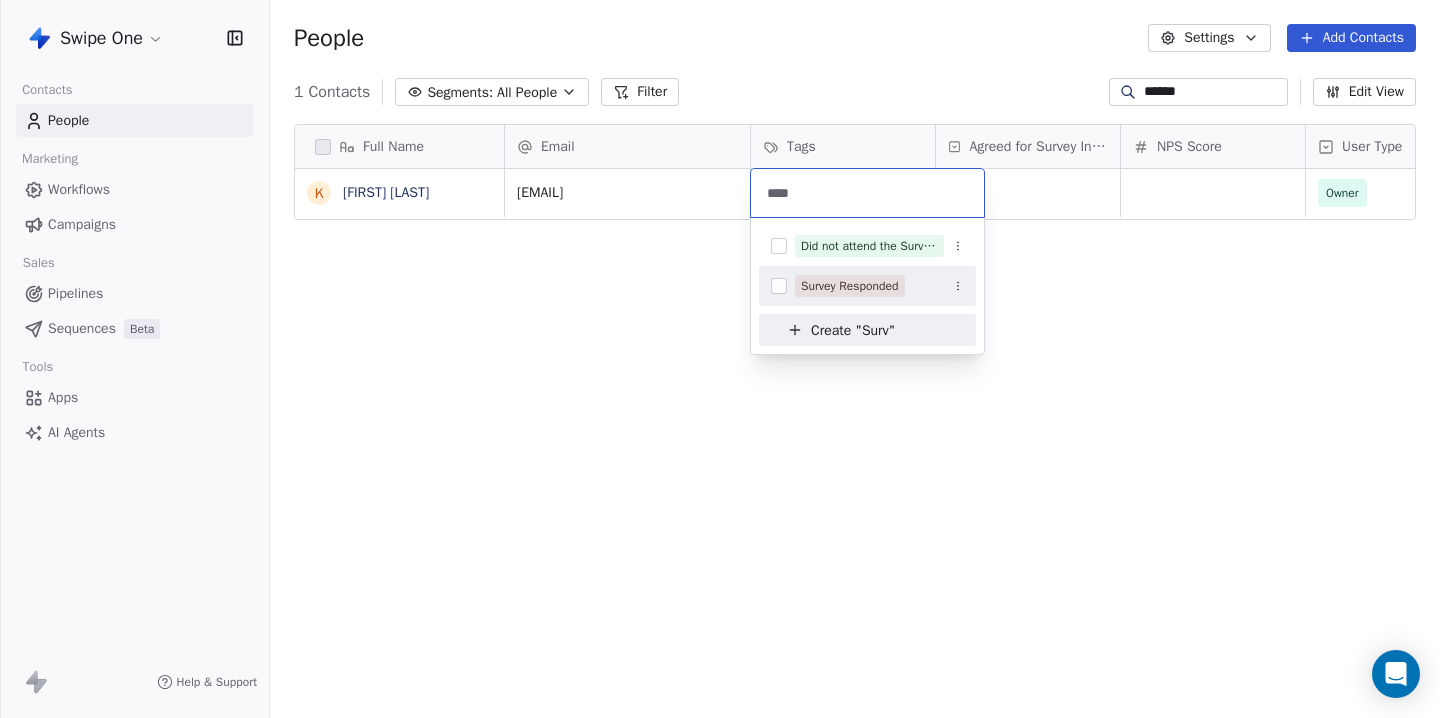 type on "****" 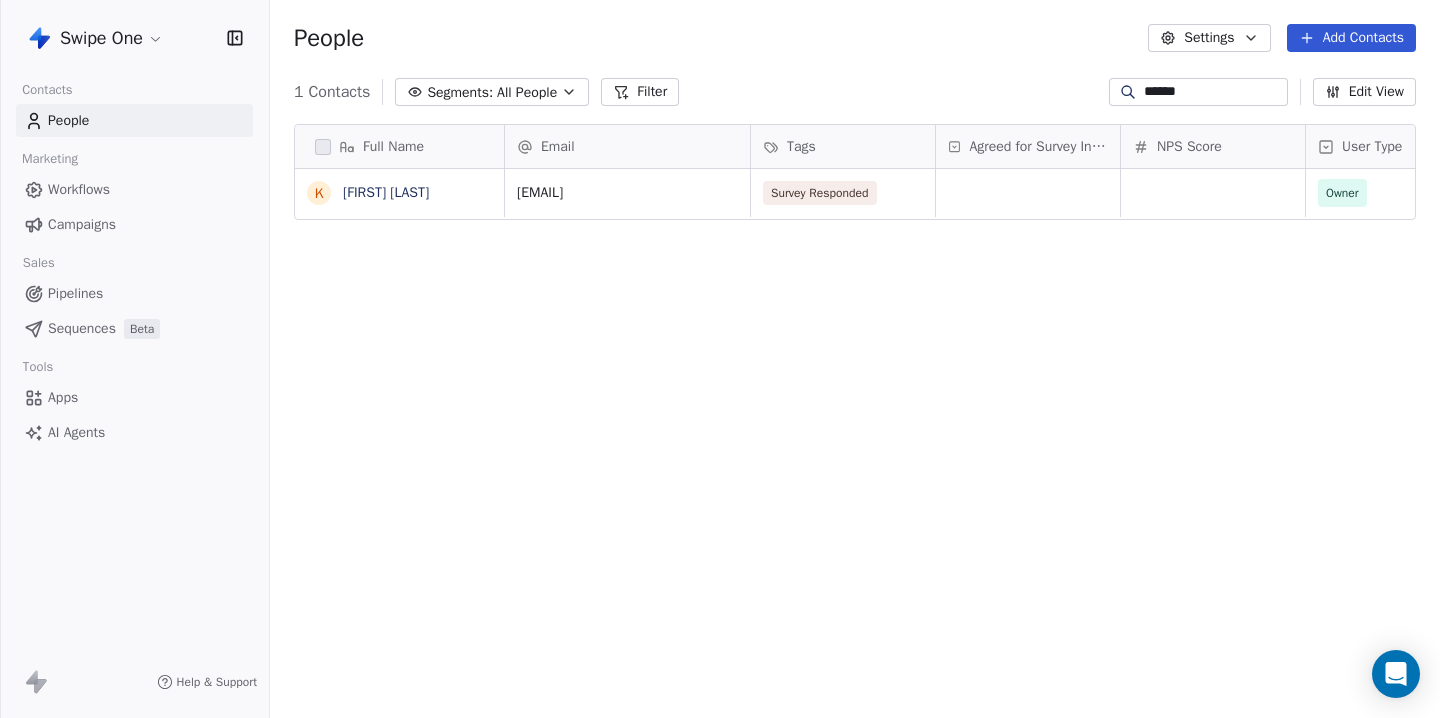 click on "Full Name [FIRST] [LAST] Email Tags Agreed for Survey Interview NPS Score User Type Created Date IST Last Updated Date IST Email Marketing Consent [EMAIL] Survey Responded Owner [DATE] [TIME] [DATE] [TIME] Subscribed
To pick up a draggable item, press the space bar.
While dragging, use the arrow keys to move the item.
Press space again to drop the item in its new position, or press escape to cancel." at bounding box center (720, 359) 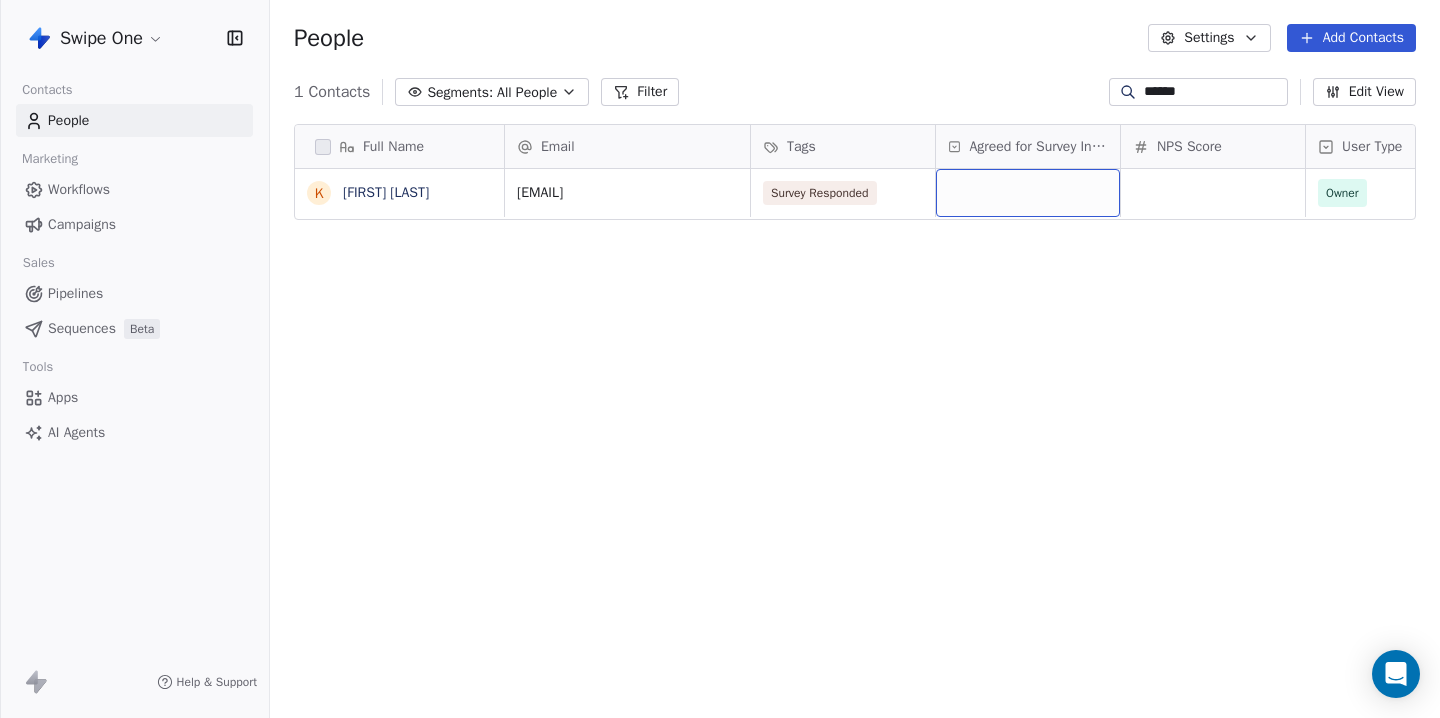 click at bounding box center [1028, 193] 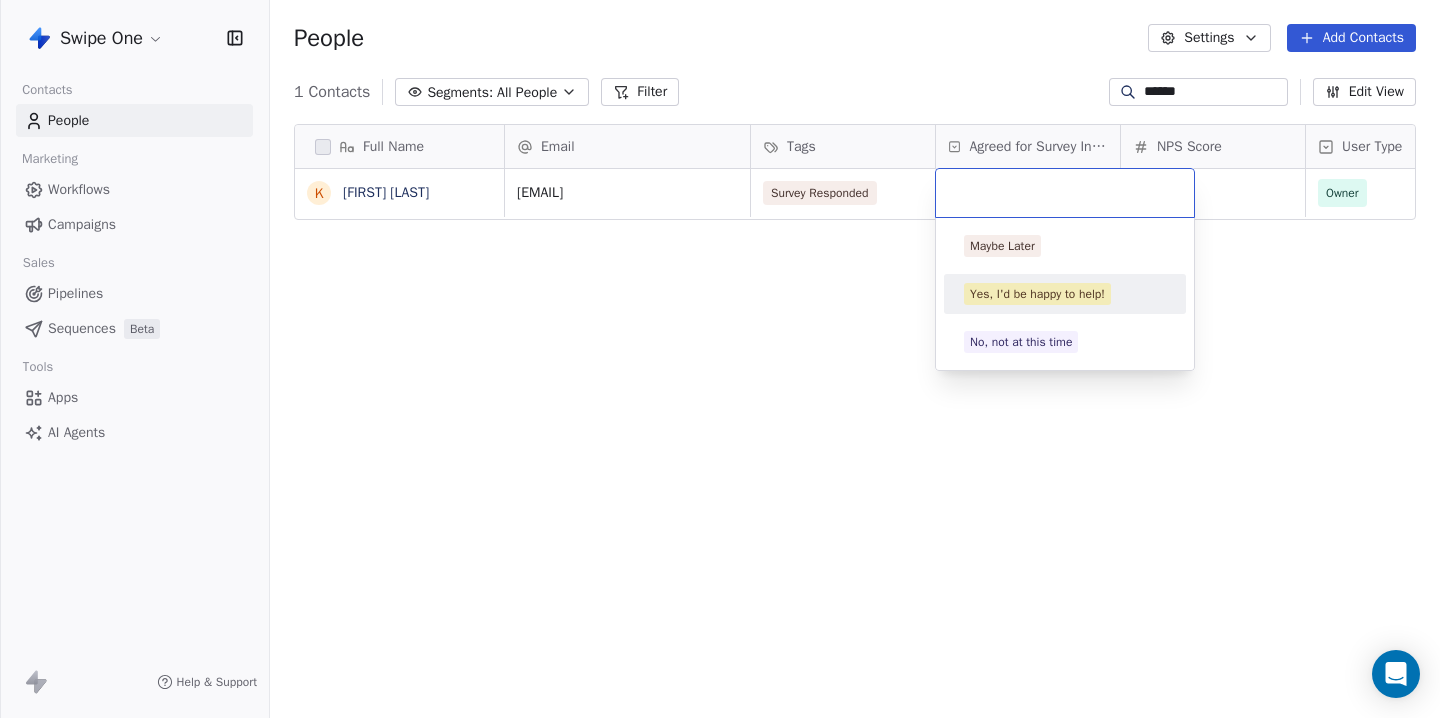 click on "Yes, I'd be happy to help!" at bounding box center [1037, 294] 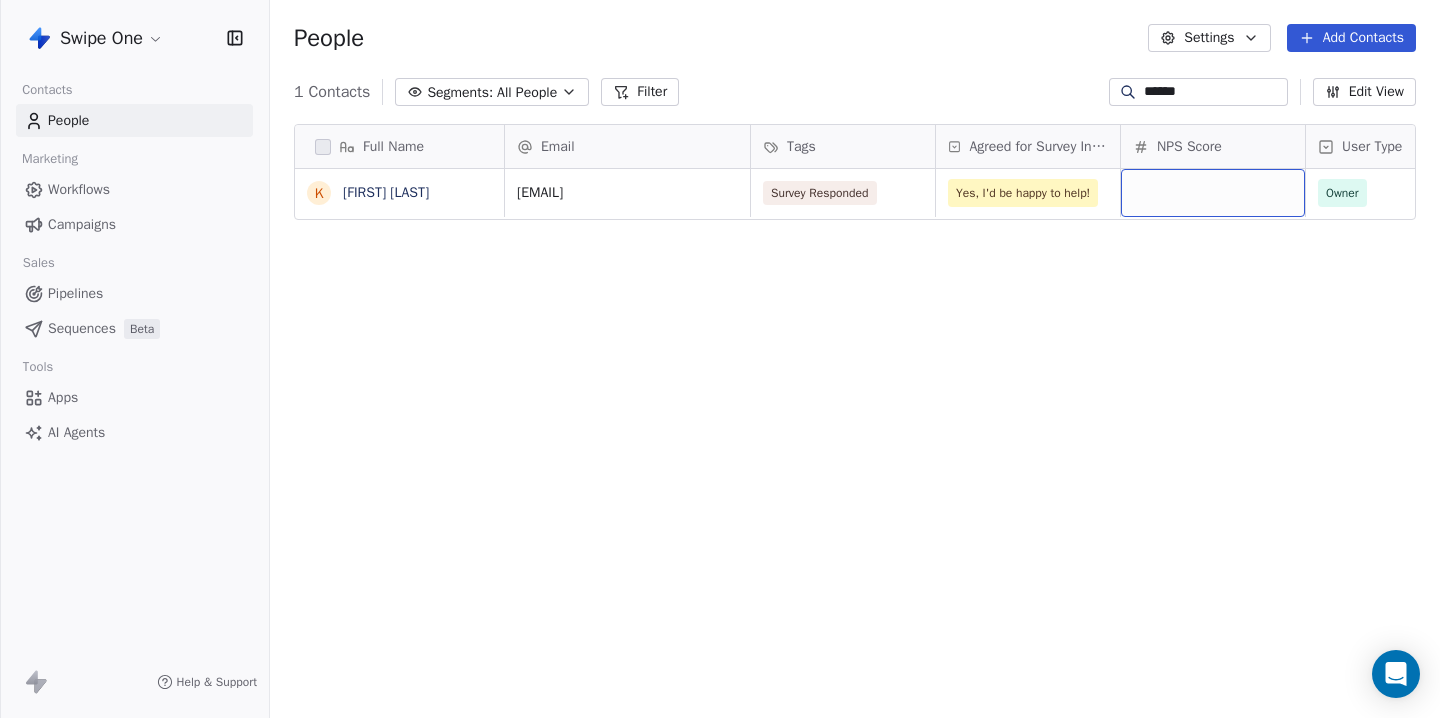 click at bounding box center (1213, 193) 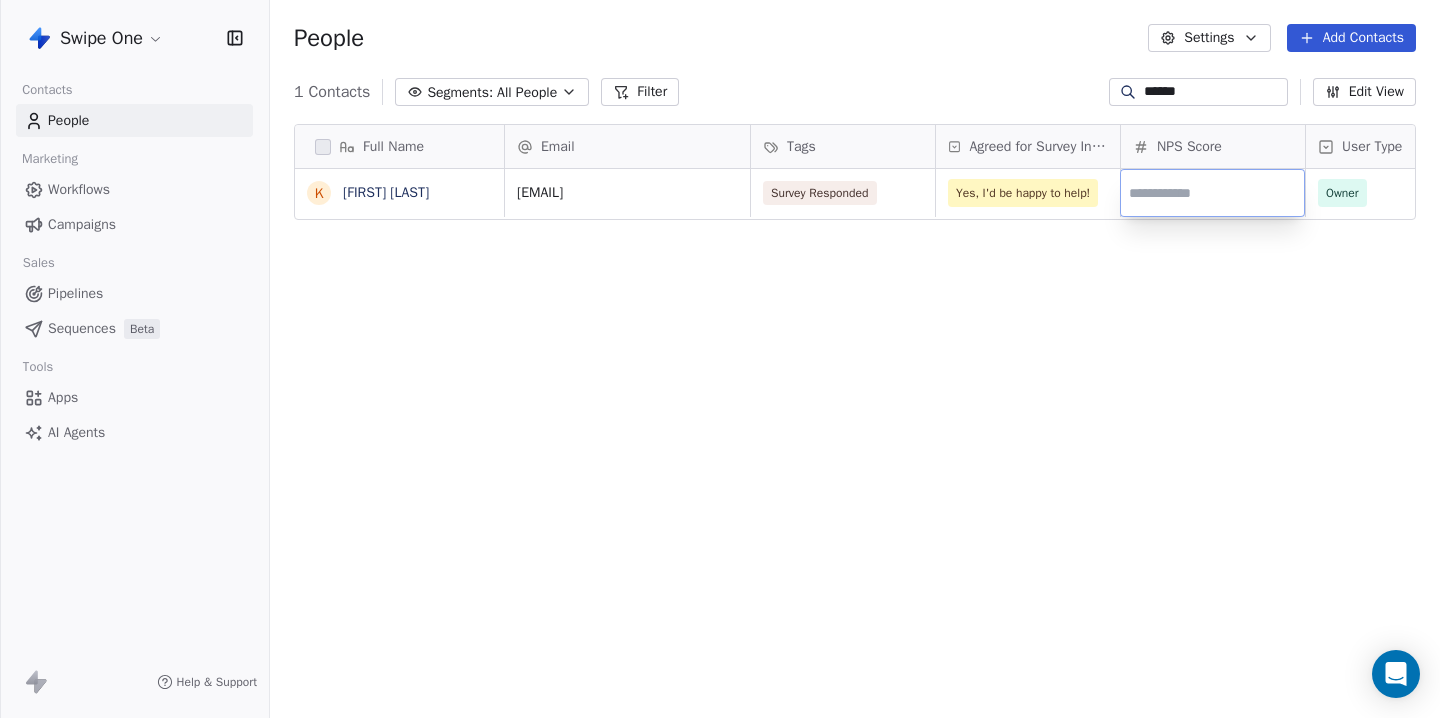 type on "*" 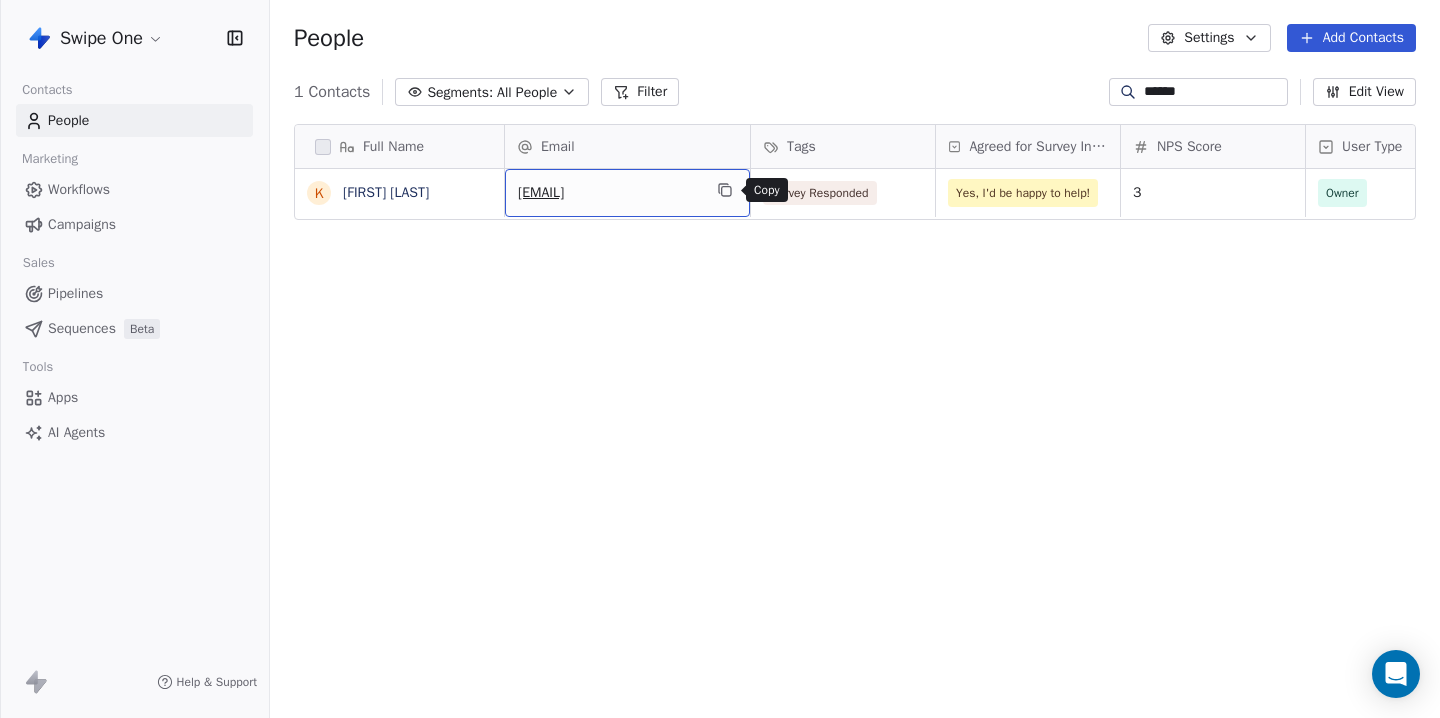 click 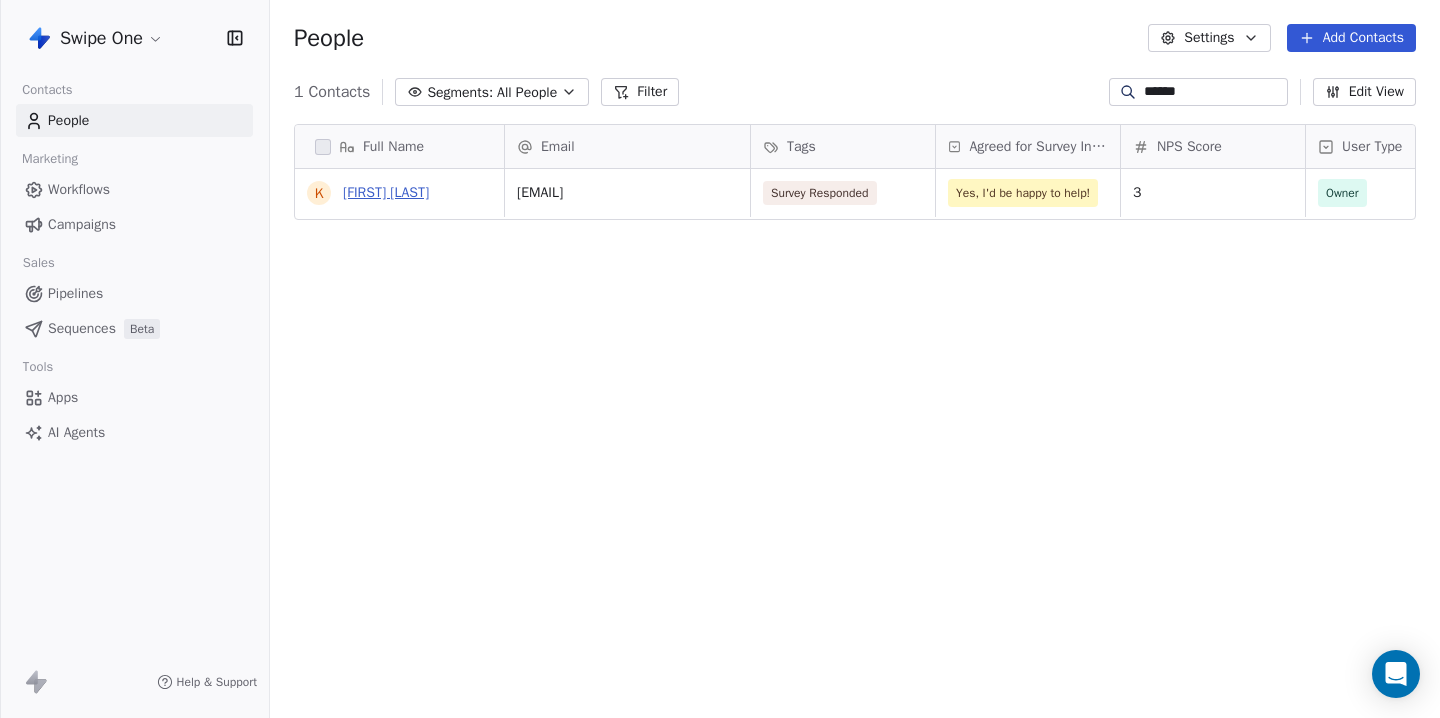 click on "[FIRST] [LAST]" at bounding box center (386, 192) 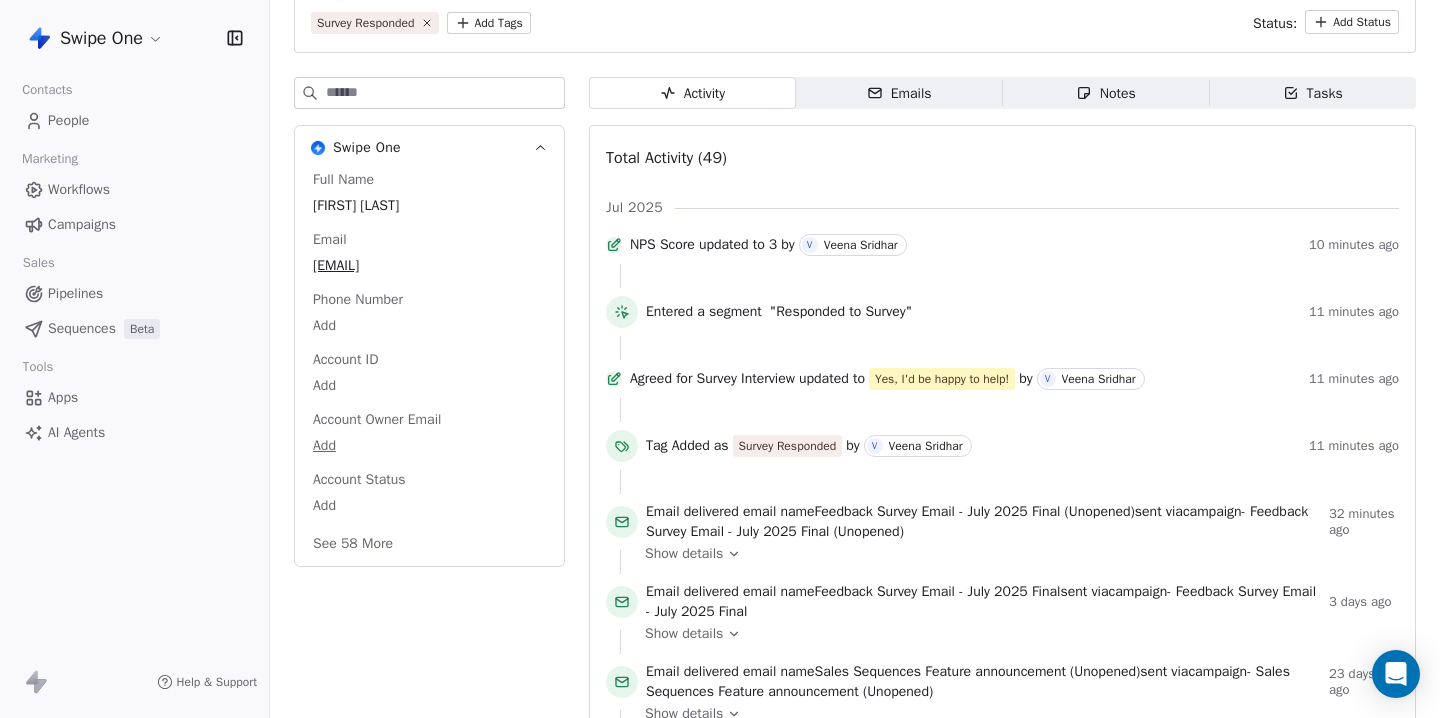 scroll, scrollTop: 0, scrollLeft: 0, axis: both 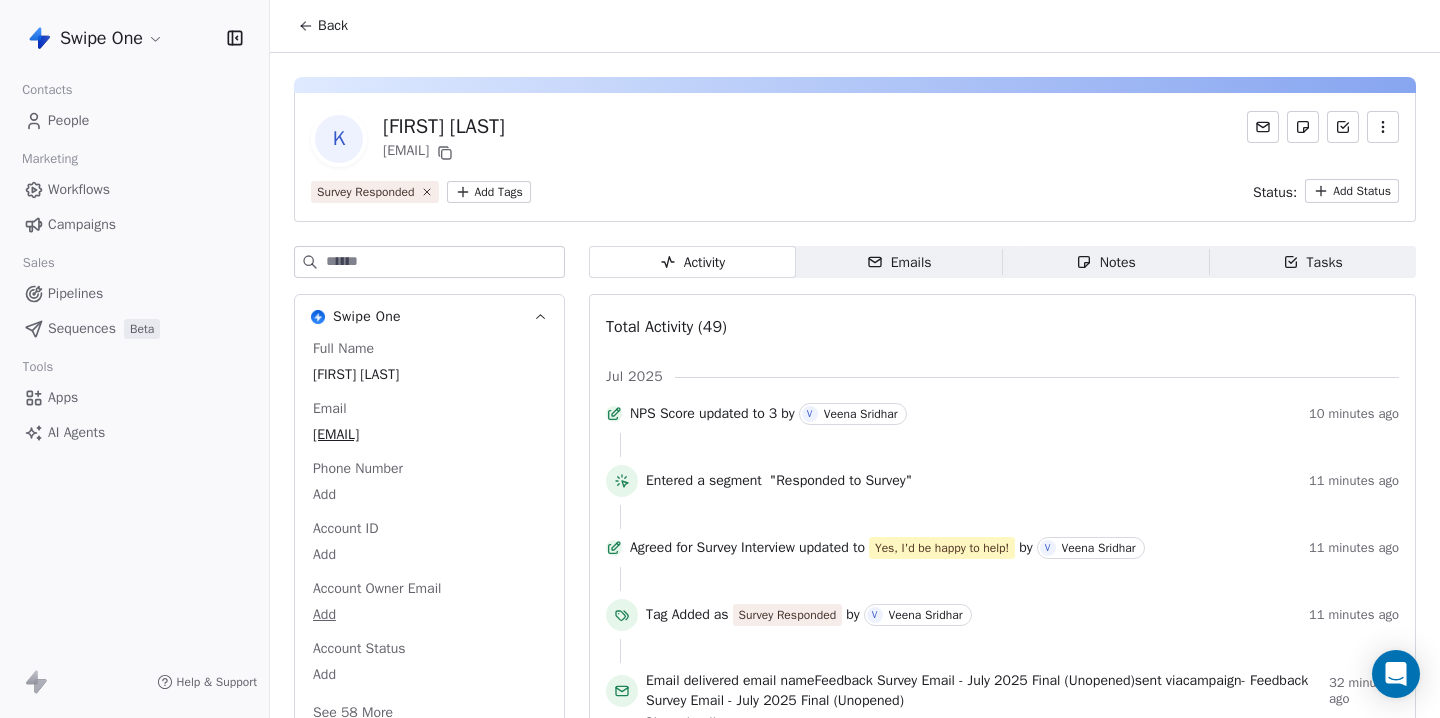 click 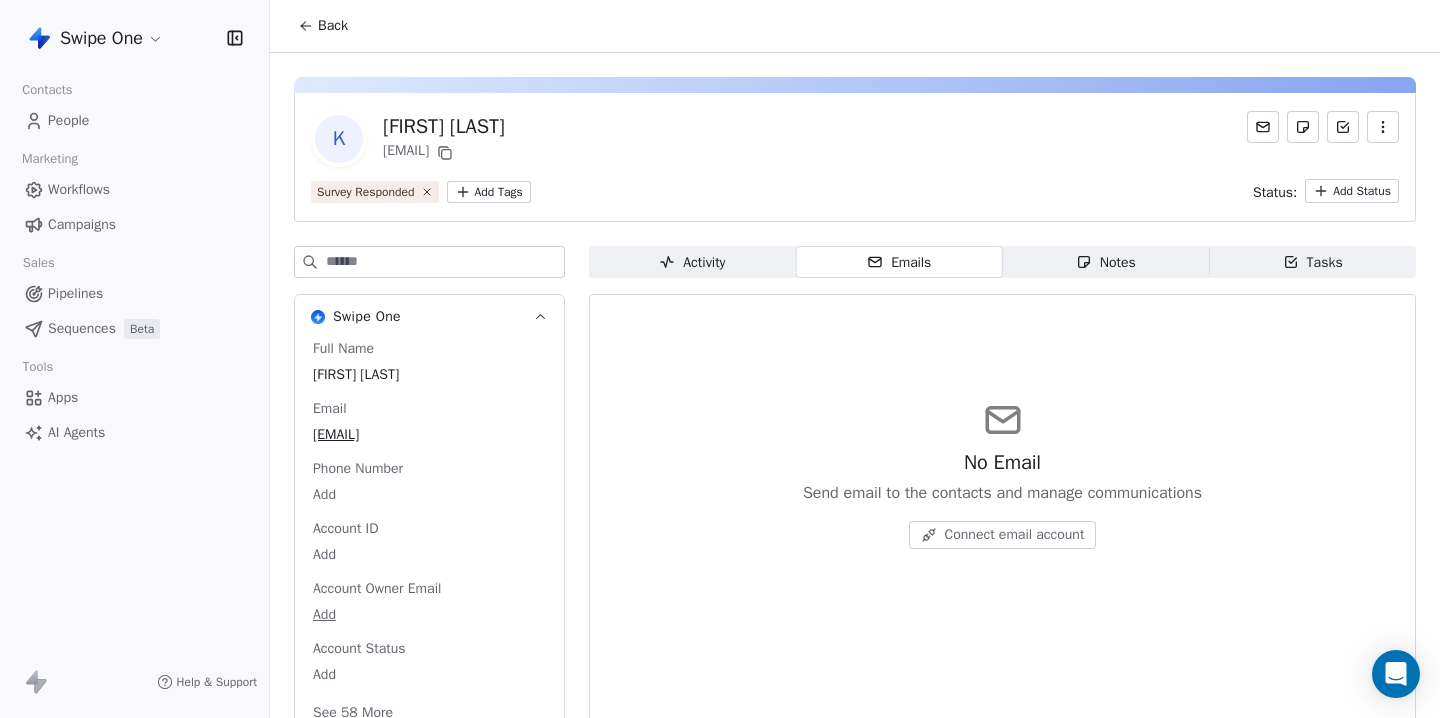 click on "Activity" at bounding box center (692, 262) 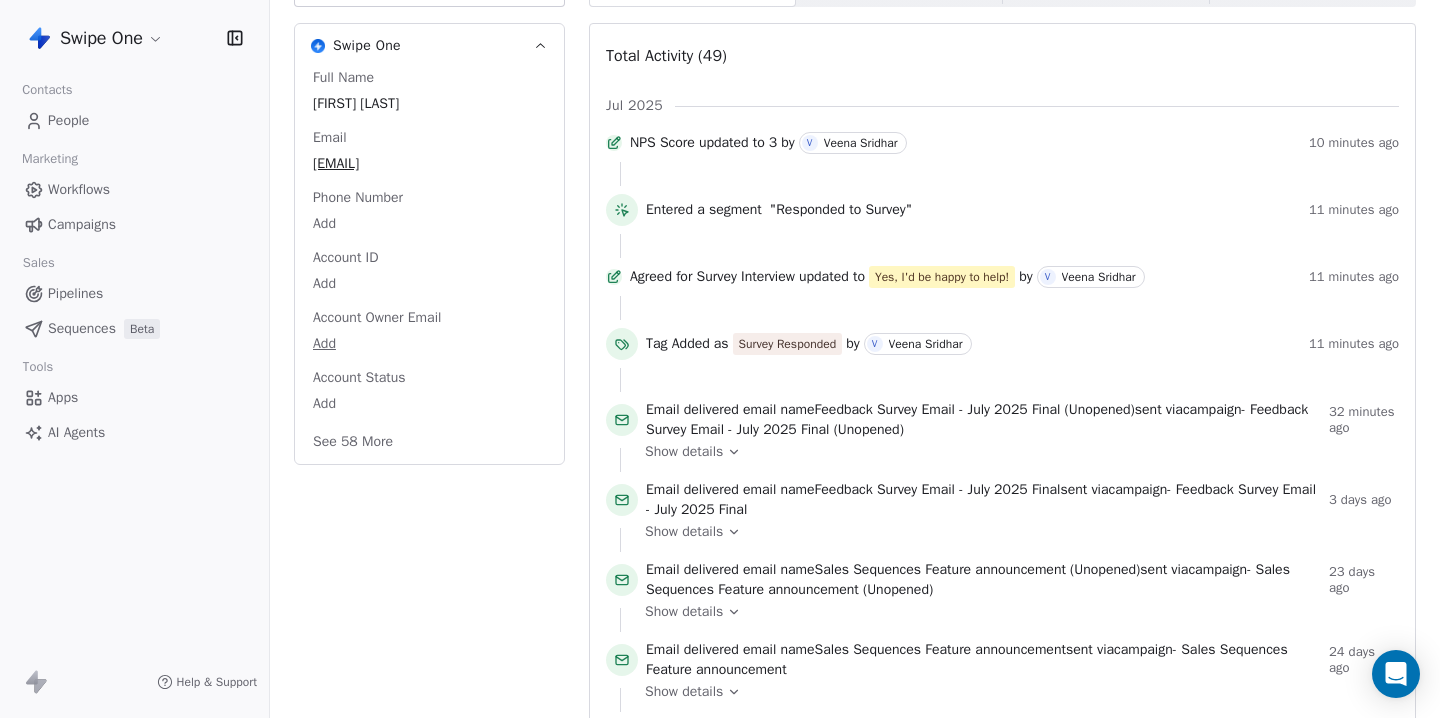 scroll, scrollTop: 0, scrollLeft: 0, axis: both 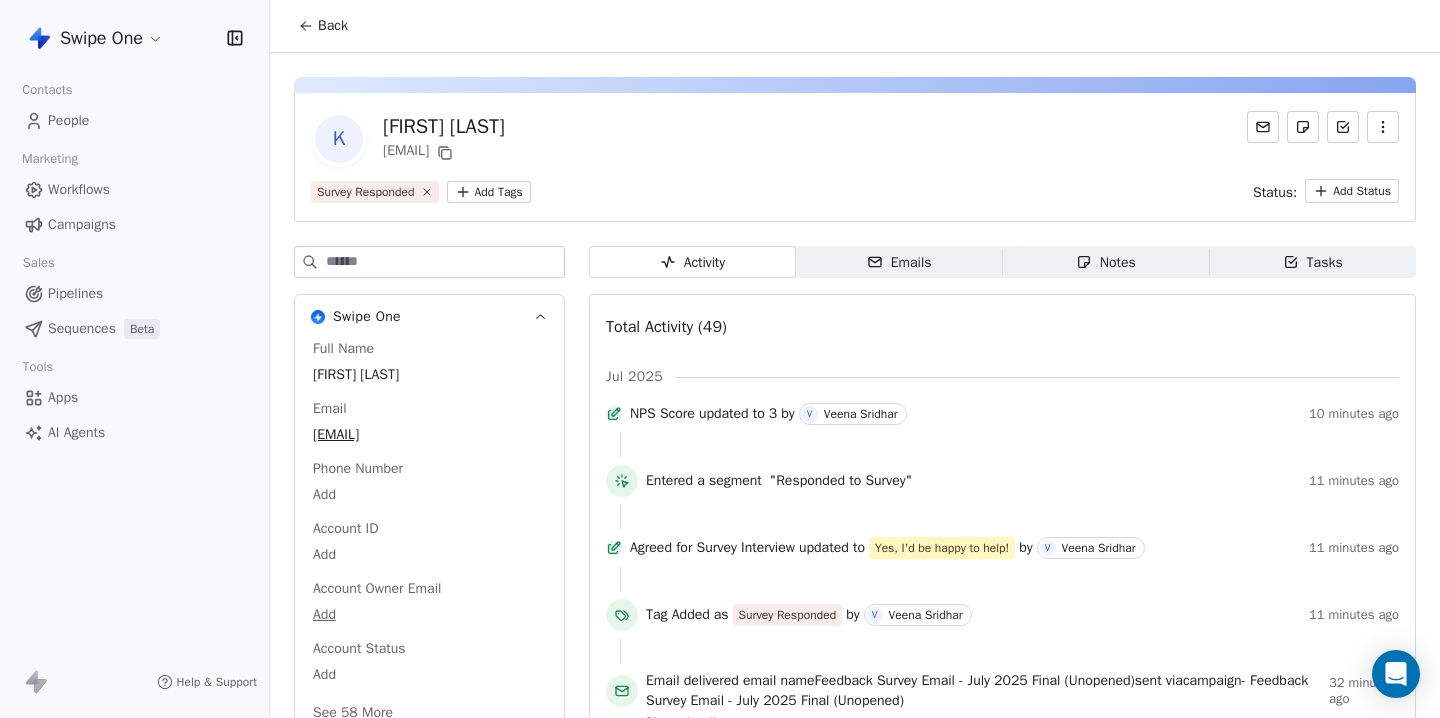 click on "People" at bounding box center (68, 120) 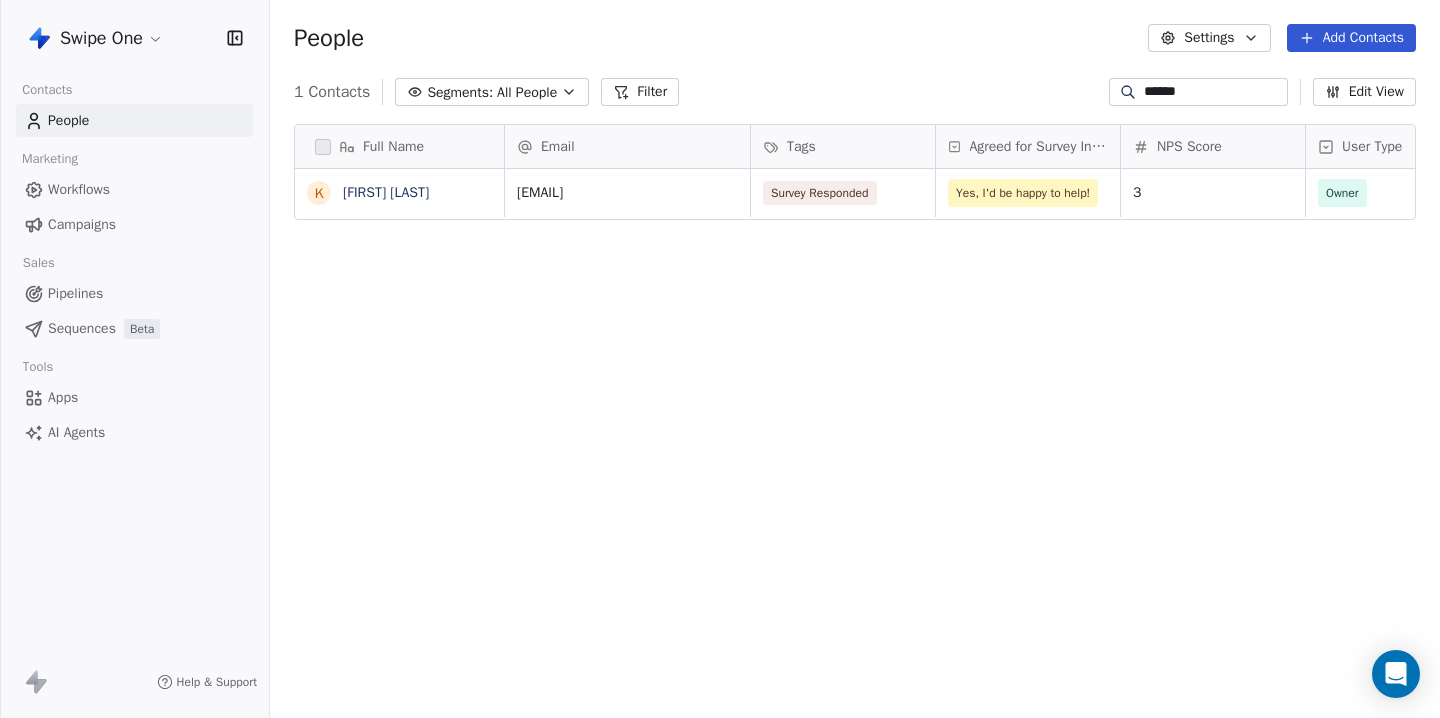 scroll, scrollTop: 1, scrollLeft: 1, axis: both 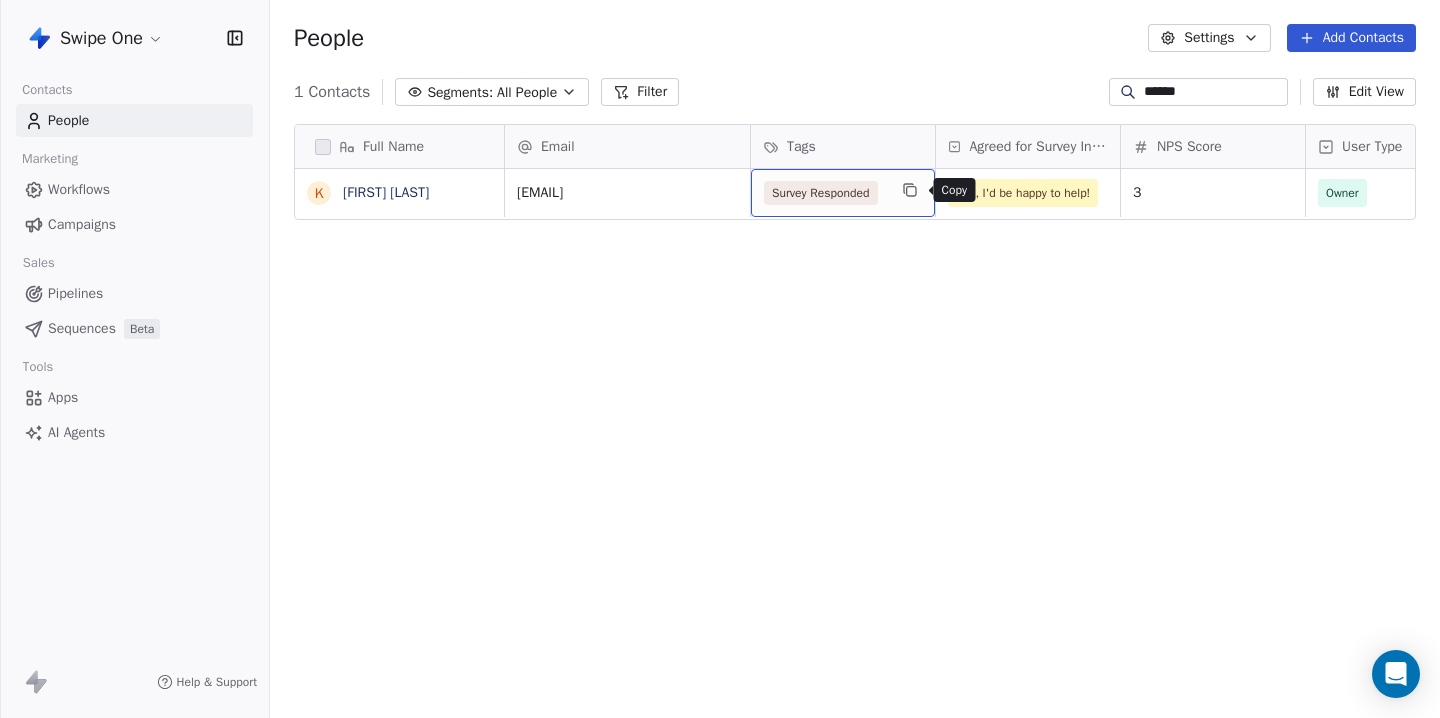 click 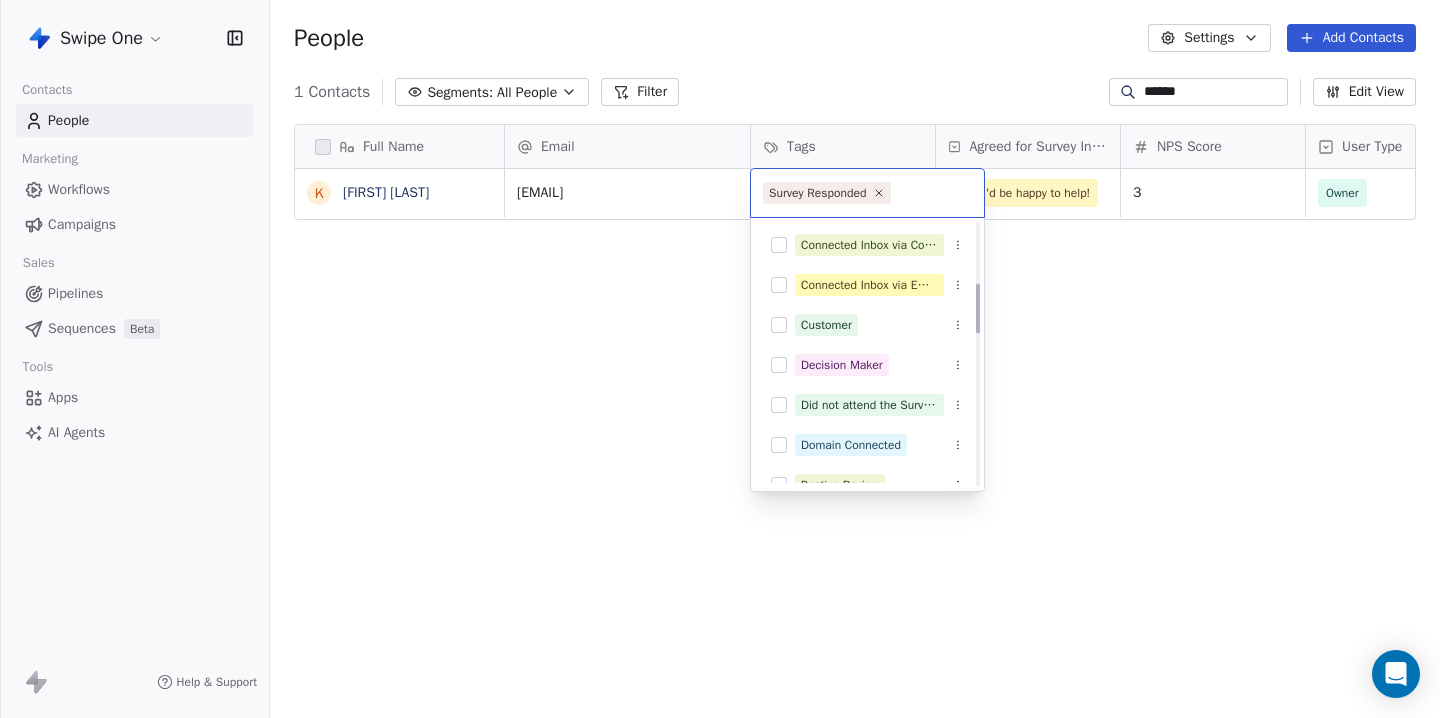 scroll, scrollTop: 325, scrollLeft: 0, axis: vertical 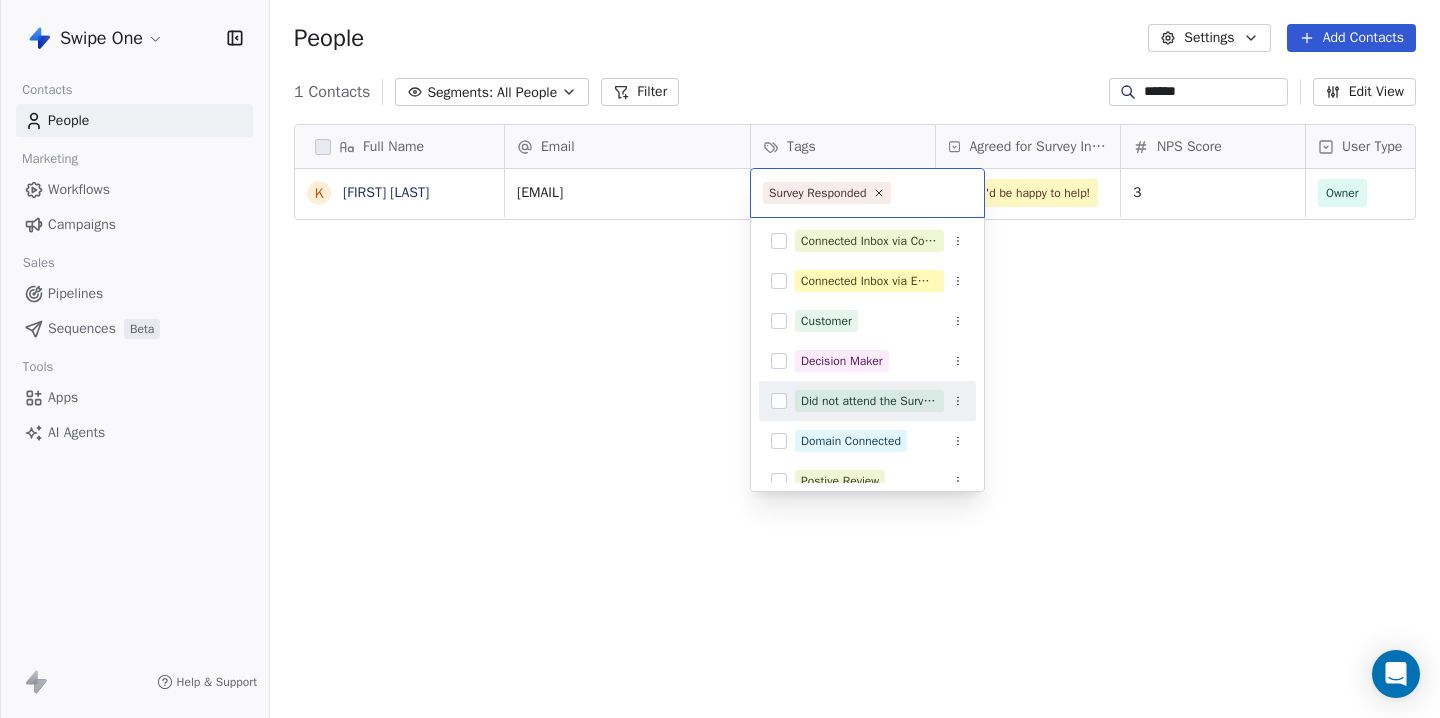 click on "Did not attend the Survey call" at bounding box center (869, 401) 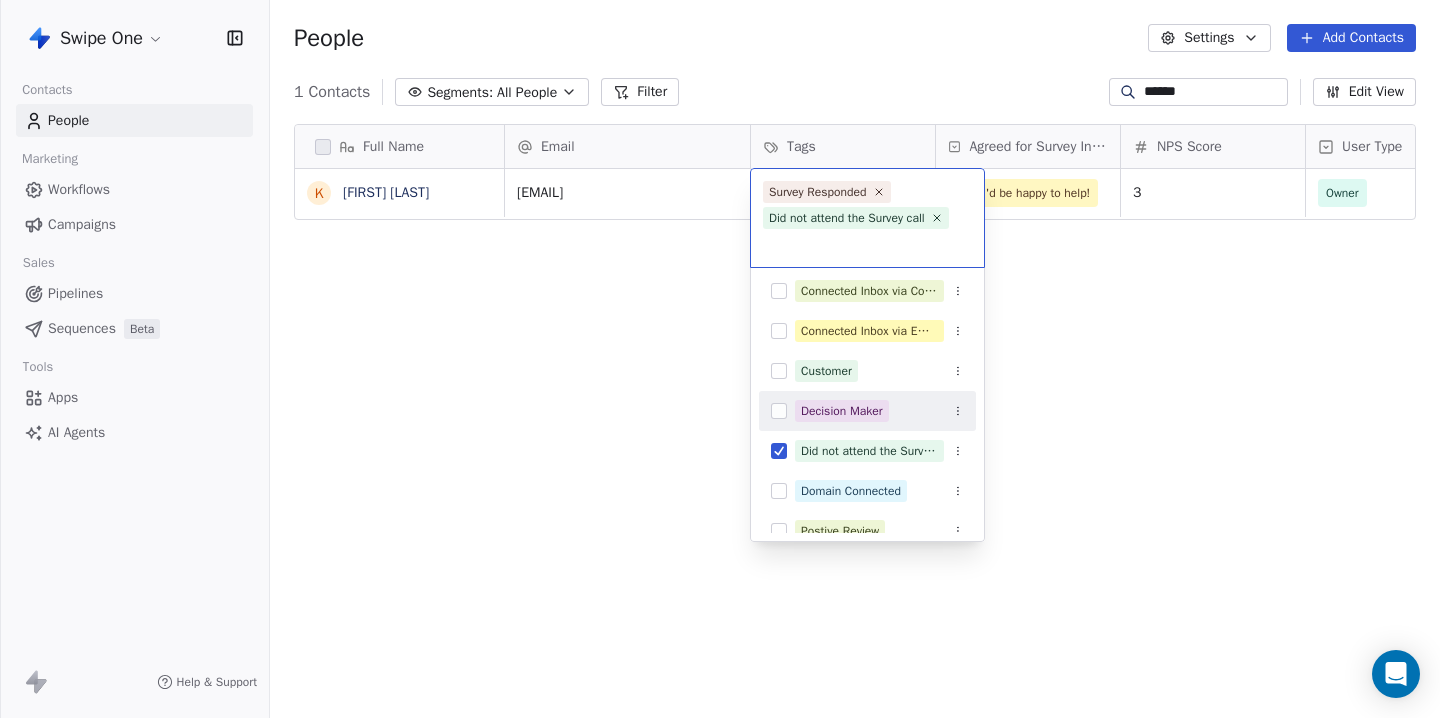click on "Swipe One Contacts People Marketing Workflows Campaigns Sales Pipelines Sequences Beta Tools Apps AI Agents Help & Support People Settings  Add Contacts 1 Contacts Segments: All People Filter  ****** Edit View Tag Add to Sequence Export Full Name [FIRST] [LAST] Email Tags Agreed for Survey Interview NPS Score User Type Created Date IST Last Updated Date IST Email Marketing Consent [EMAIL] Survey Responded Yes, I'd be happy to help! 3 Owner [DATE] [TIME] [DATE] [TIME] Subscribed
To pick up a draggable item, press the space bar.
While dragging, use the arrow keys to move the item.
Press space again to drop the item in its new position, or press escape to cancel.
Survey Responded Did not attend the Survey call Domain Connected Postive Review Lead new1" at bounding box center [720, 359] 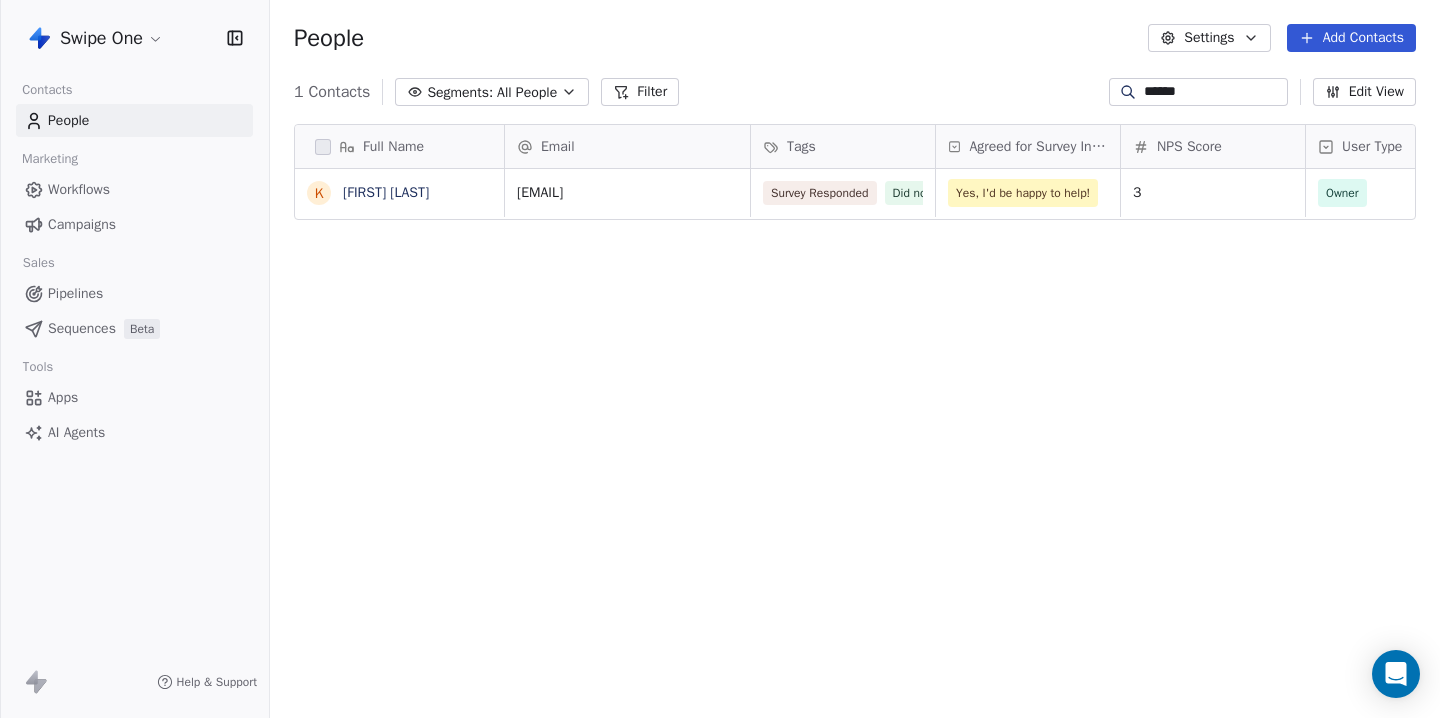 click on "Full Name [FIRST] [LAST] Email Tags Agreed for Survey Interview NPS Score User Type Created Date IST Last Updated Date IST Email Marketing Consent [EMAIL] Survey Responded Did not attend the Survey call Yes, I'd be happy to help! 3 Owner [DATE] [TIME] [DATE] [TIME] Subscribed
To pick up a draggable item, press the space bar.
While dragging, use the arrow keys to move the item.
Press space again to drop the item in its new position, or press escape to cancel." at bounding box center (855, 424) 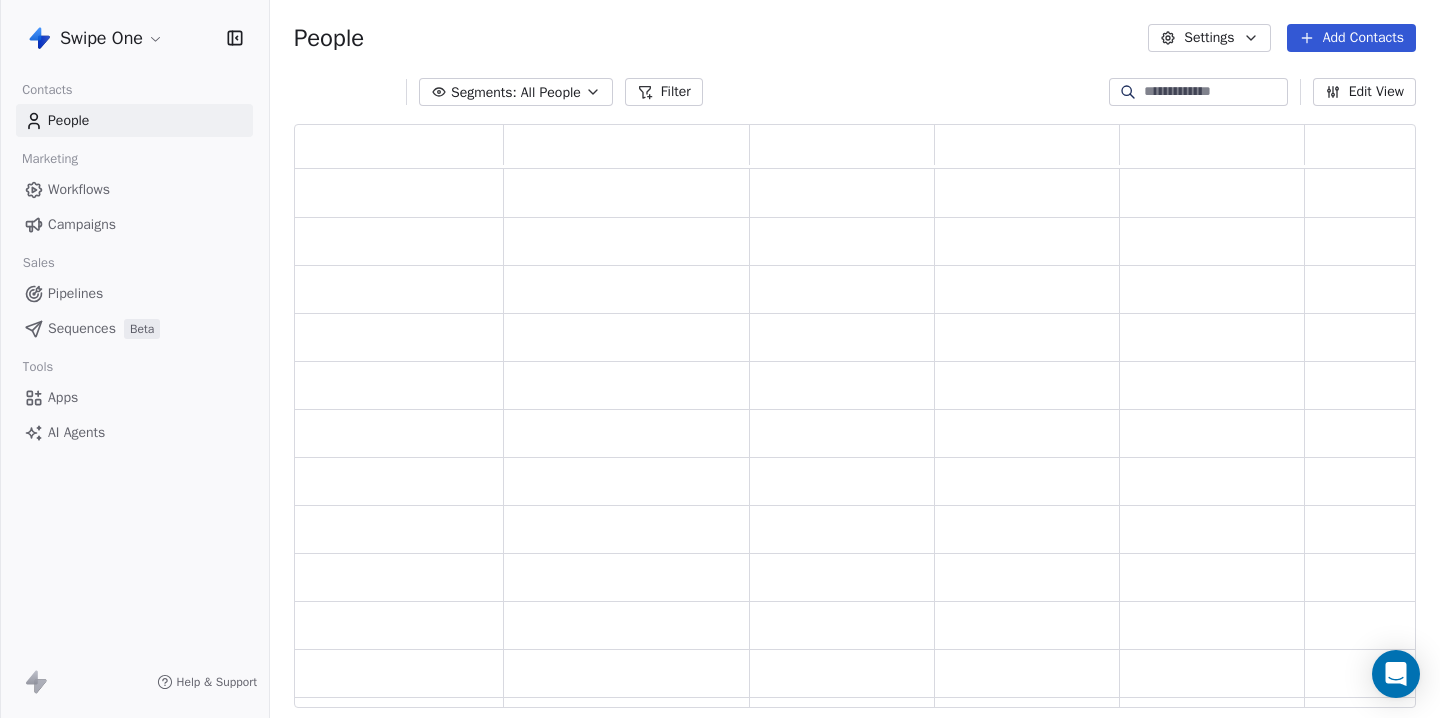 scroll, scrollTop: 1, scrollLeft: 1, axis: both 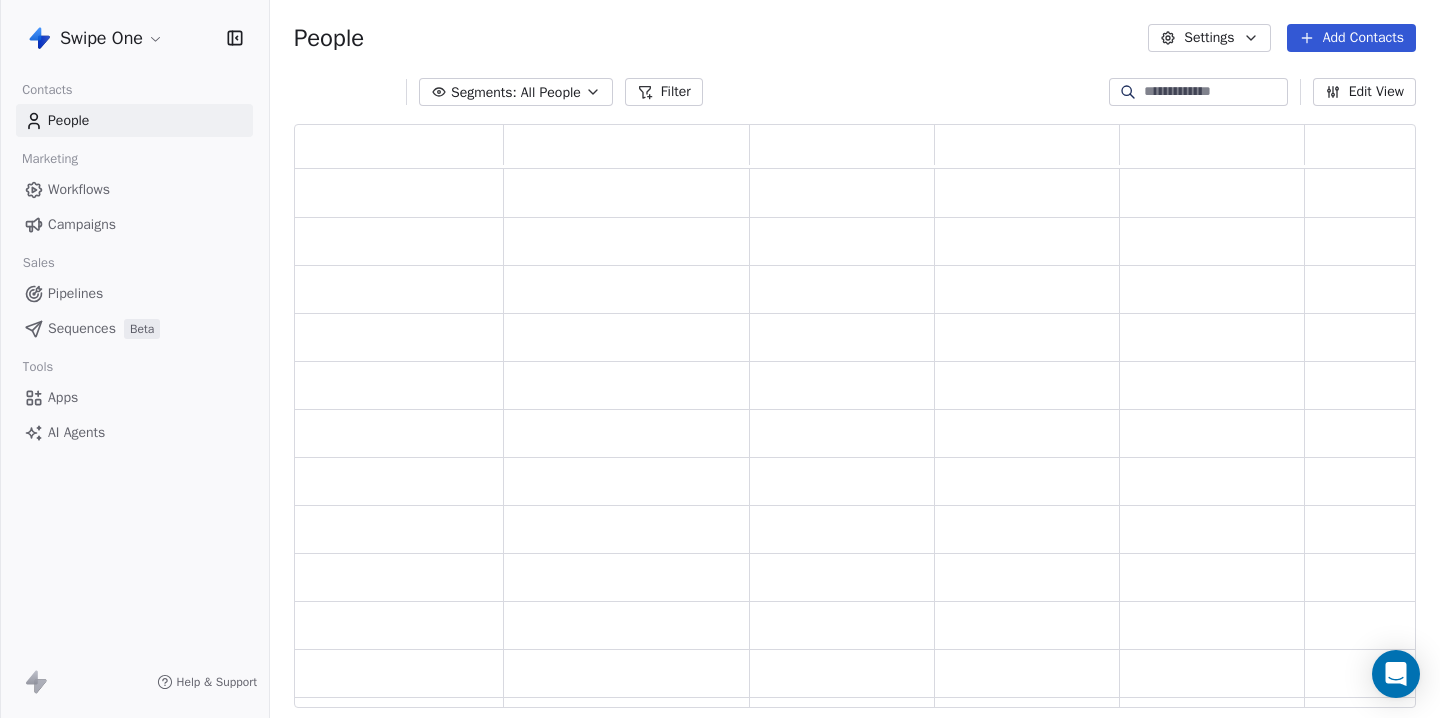 type 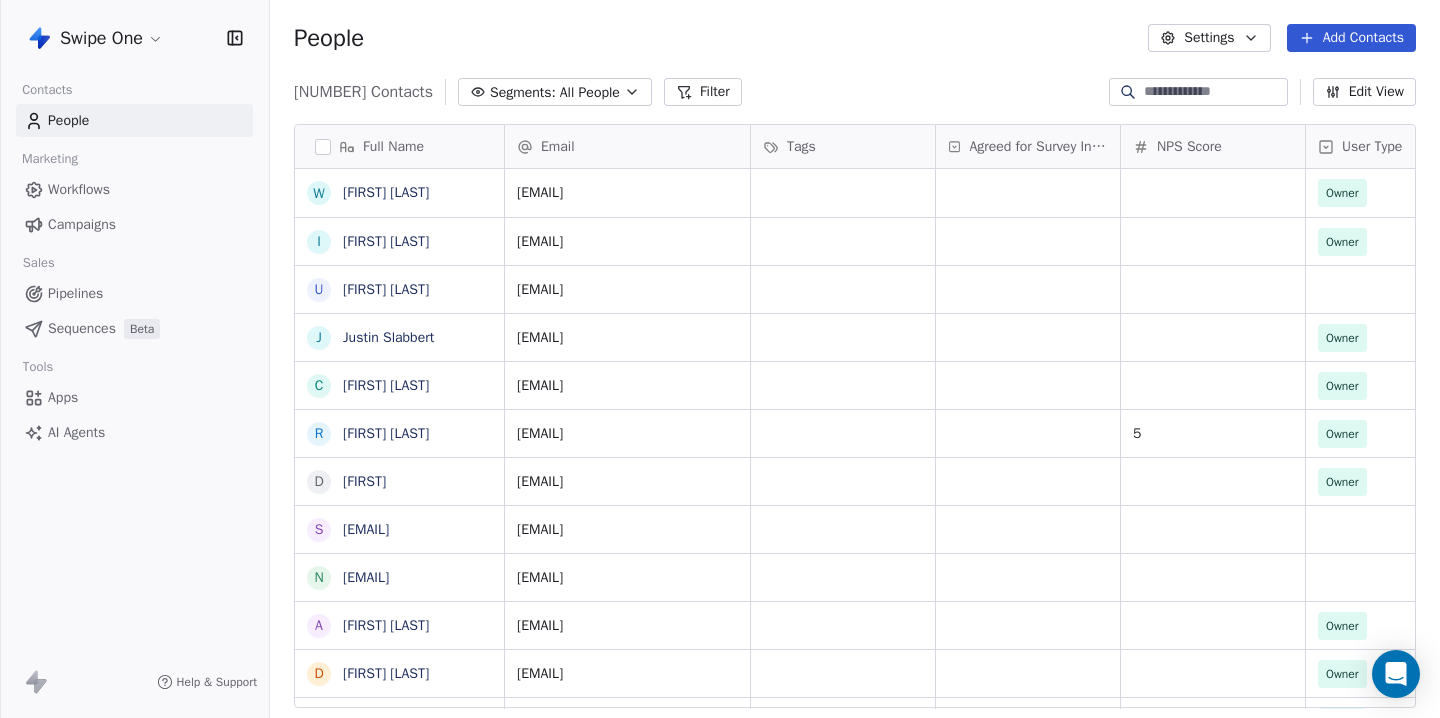 scroll, scrollTop: 1, scrollLeft: 1, axis: both 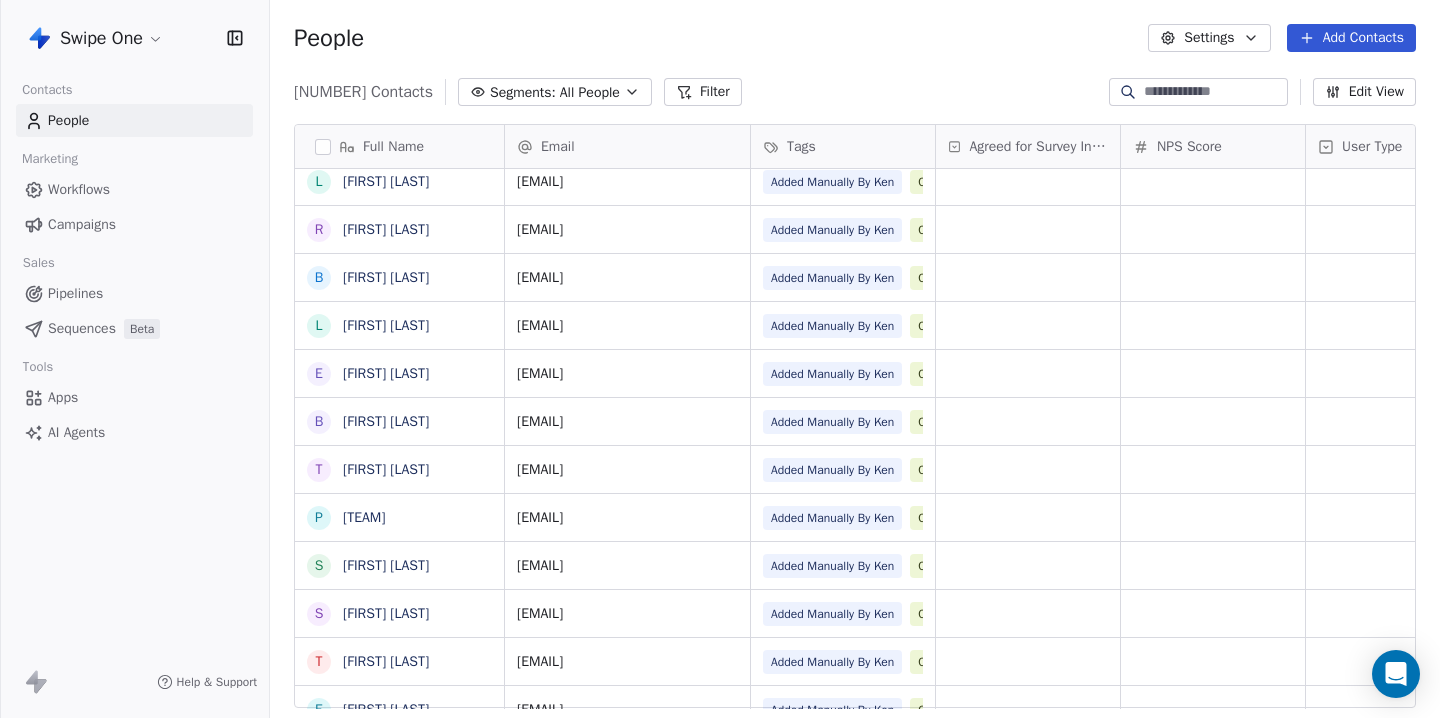 click on "People" at bounding box center [134, 120] 